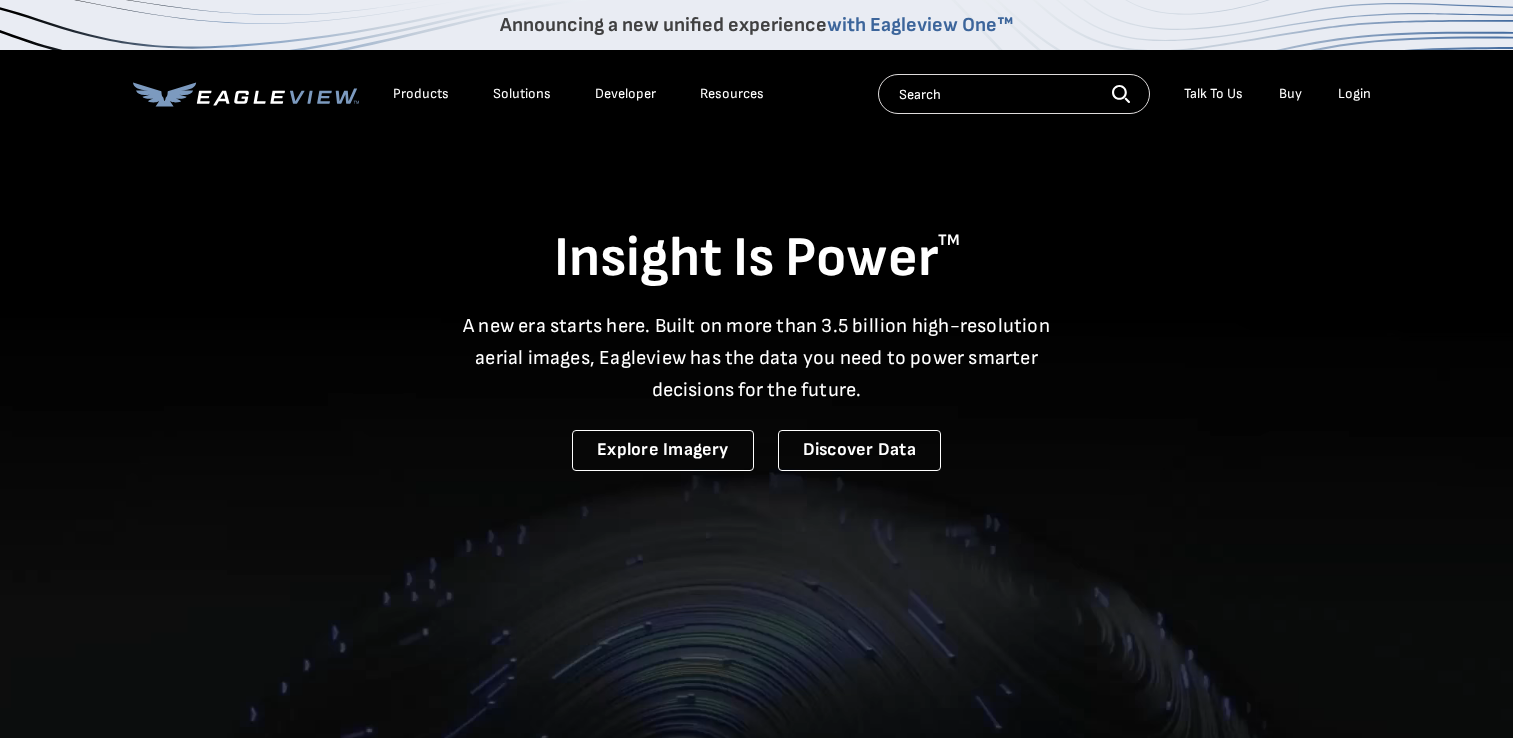 scroll, scrollTop: 0, scrollLeft: 0, axis: both 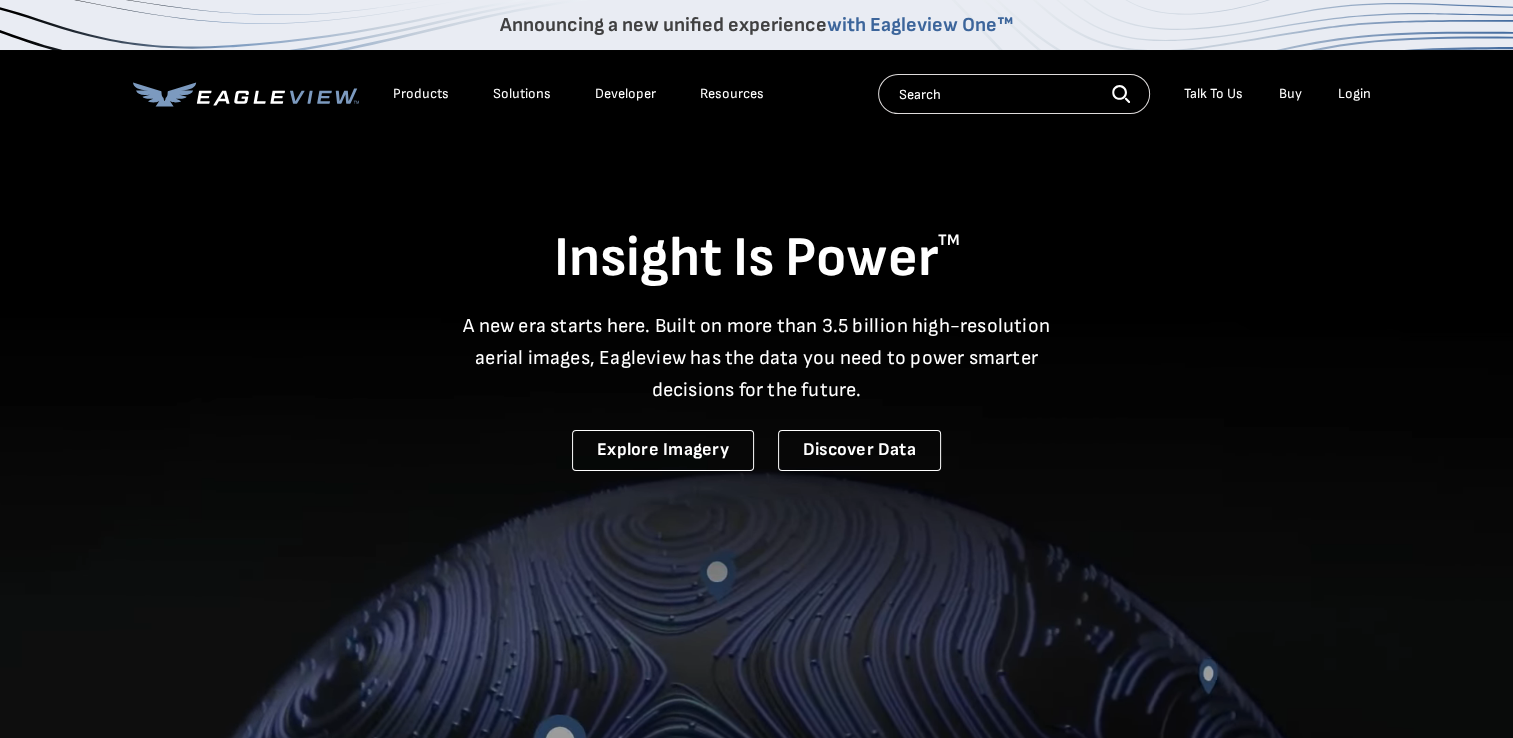 click on "Login" at bounding box center [1354, 94] 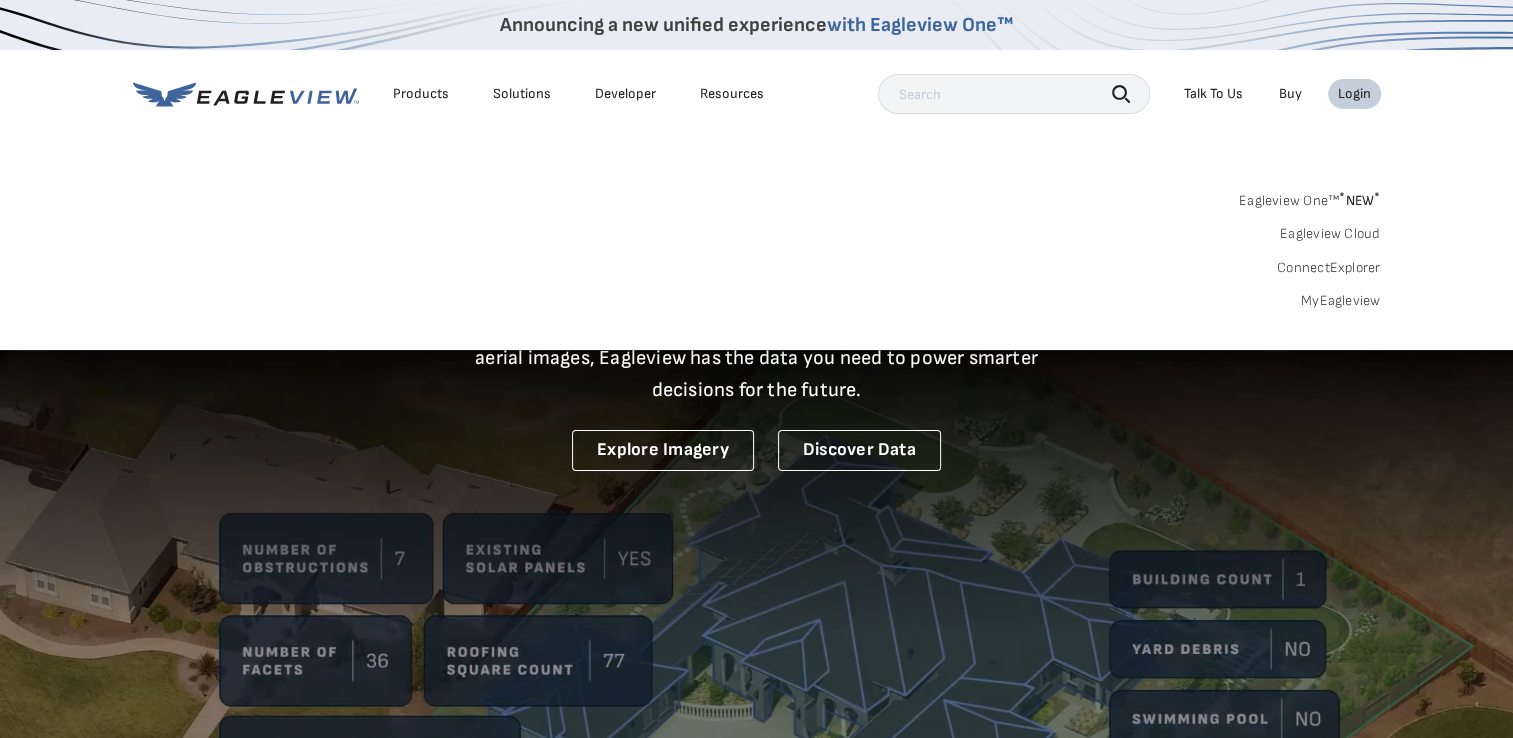 click on "MyEagleview" at bounding box center [1341, 301] 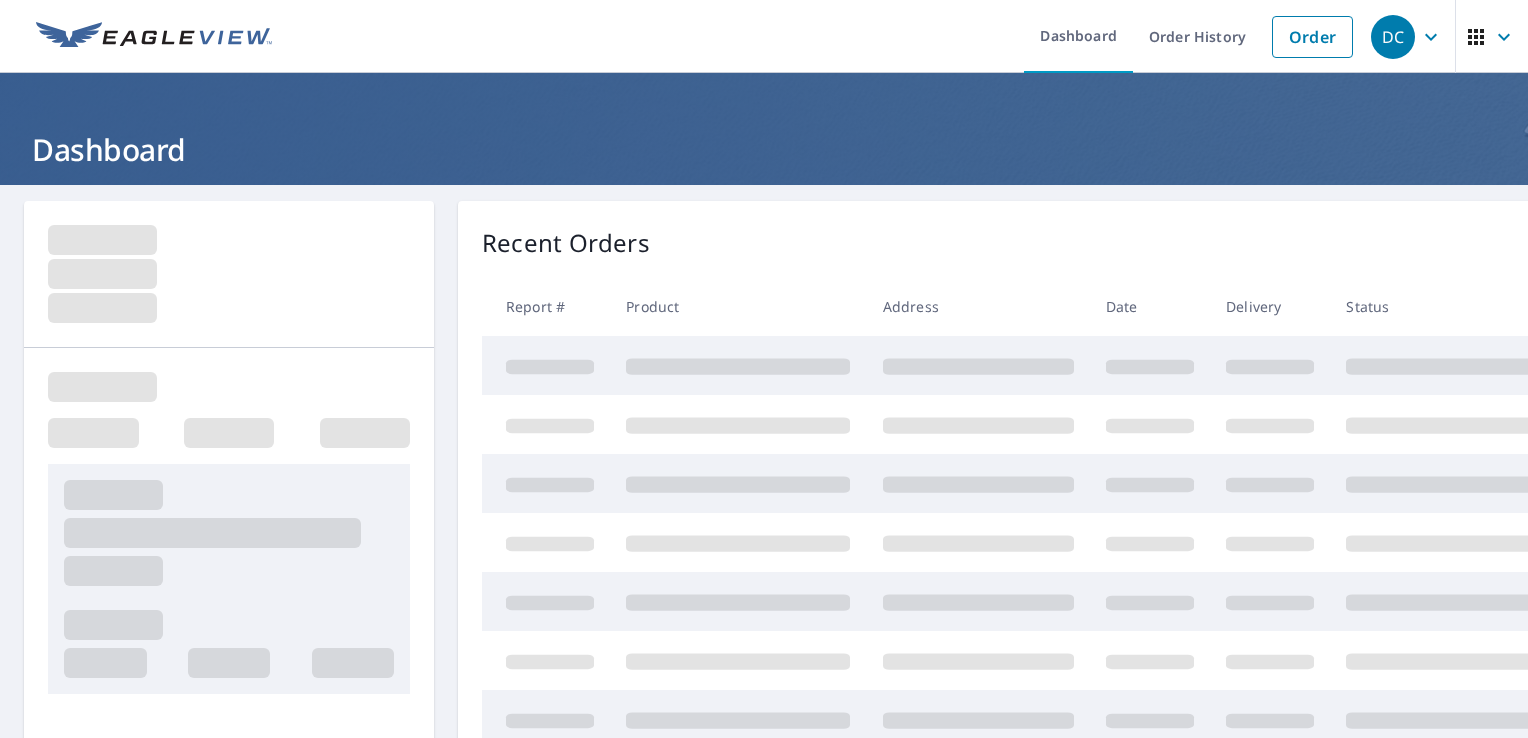 scroll, scrollTop: 0, scrollLeft: 0, axis: both 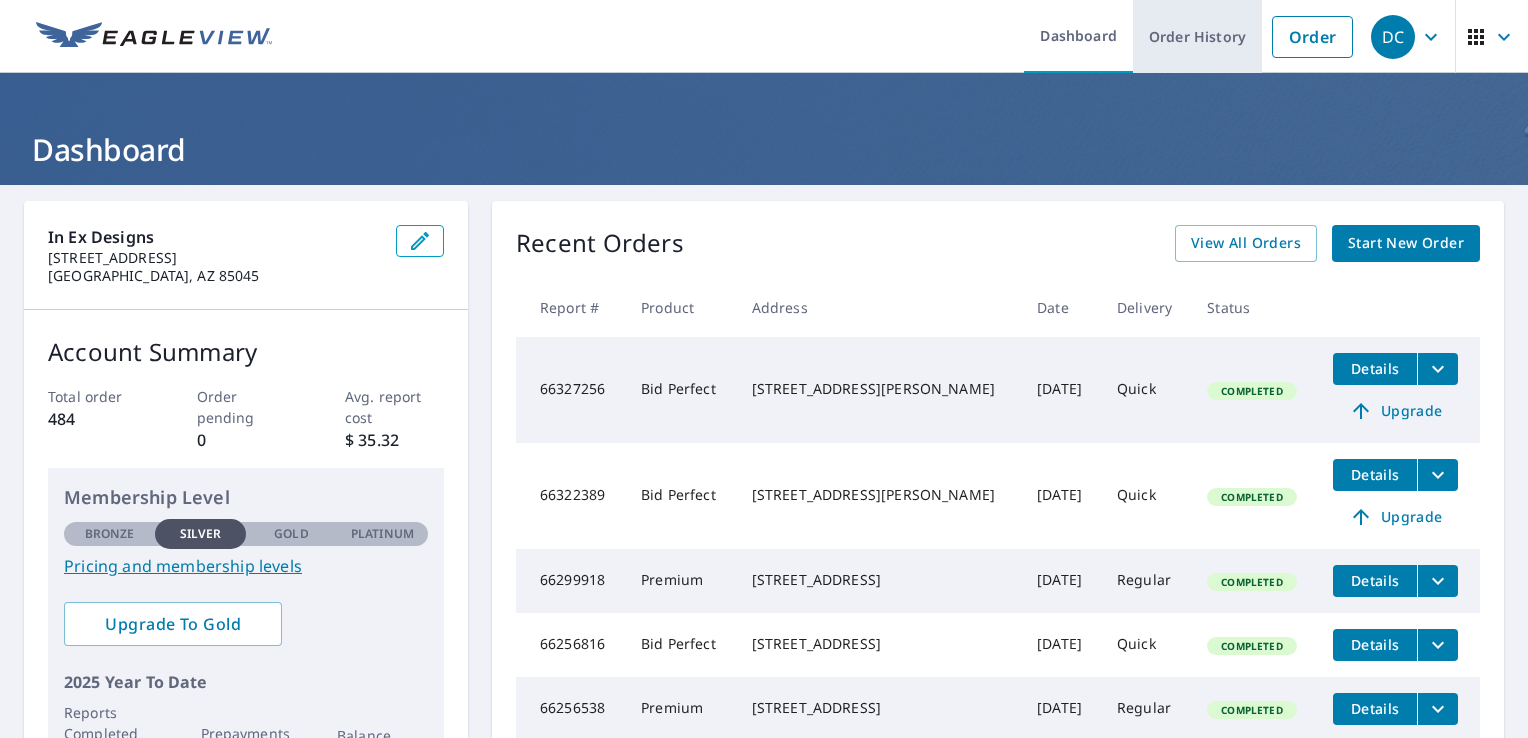 click on "Order History" at bounding box center (1197, 36) 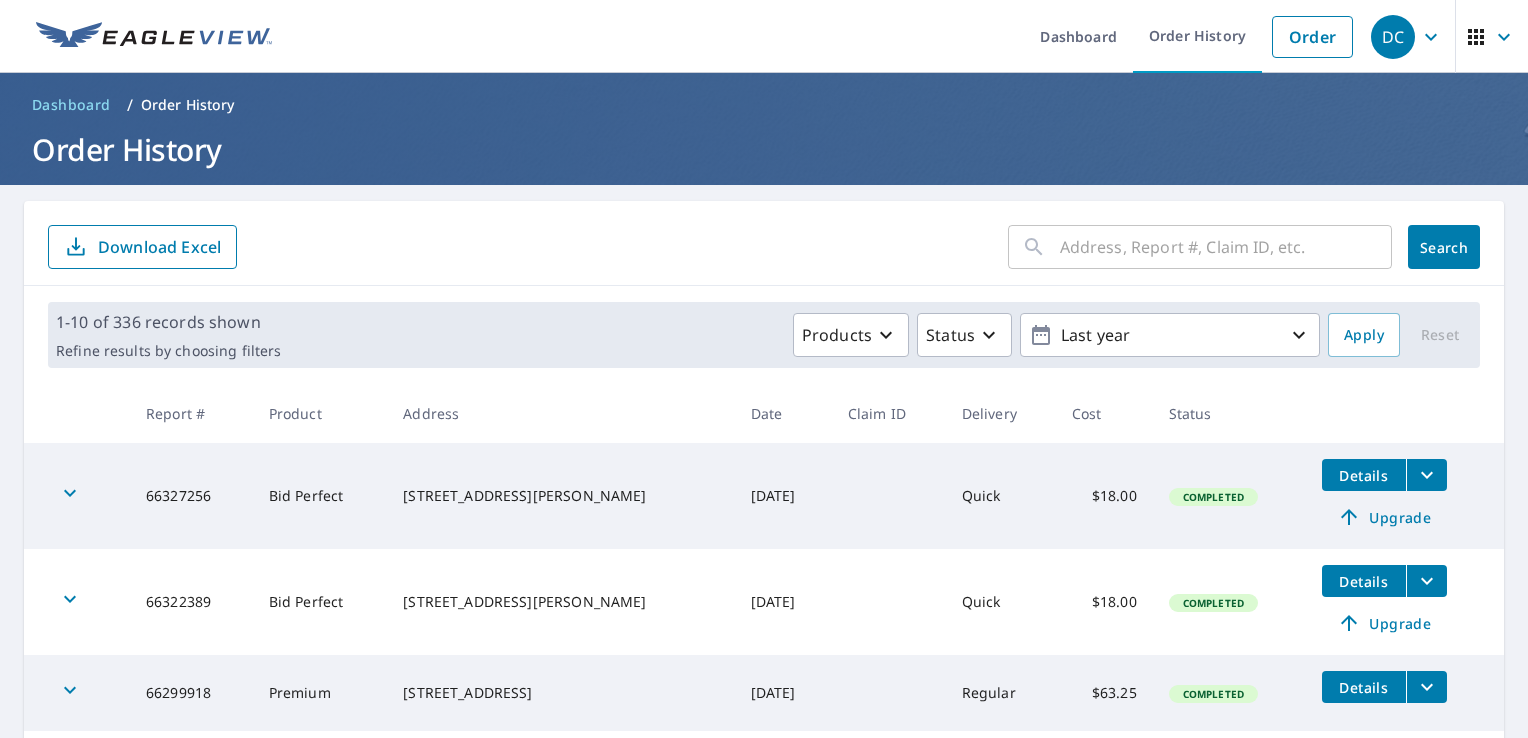 click at bounding box center (1226, 247) 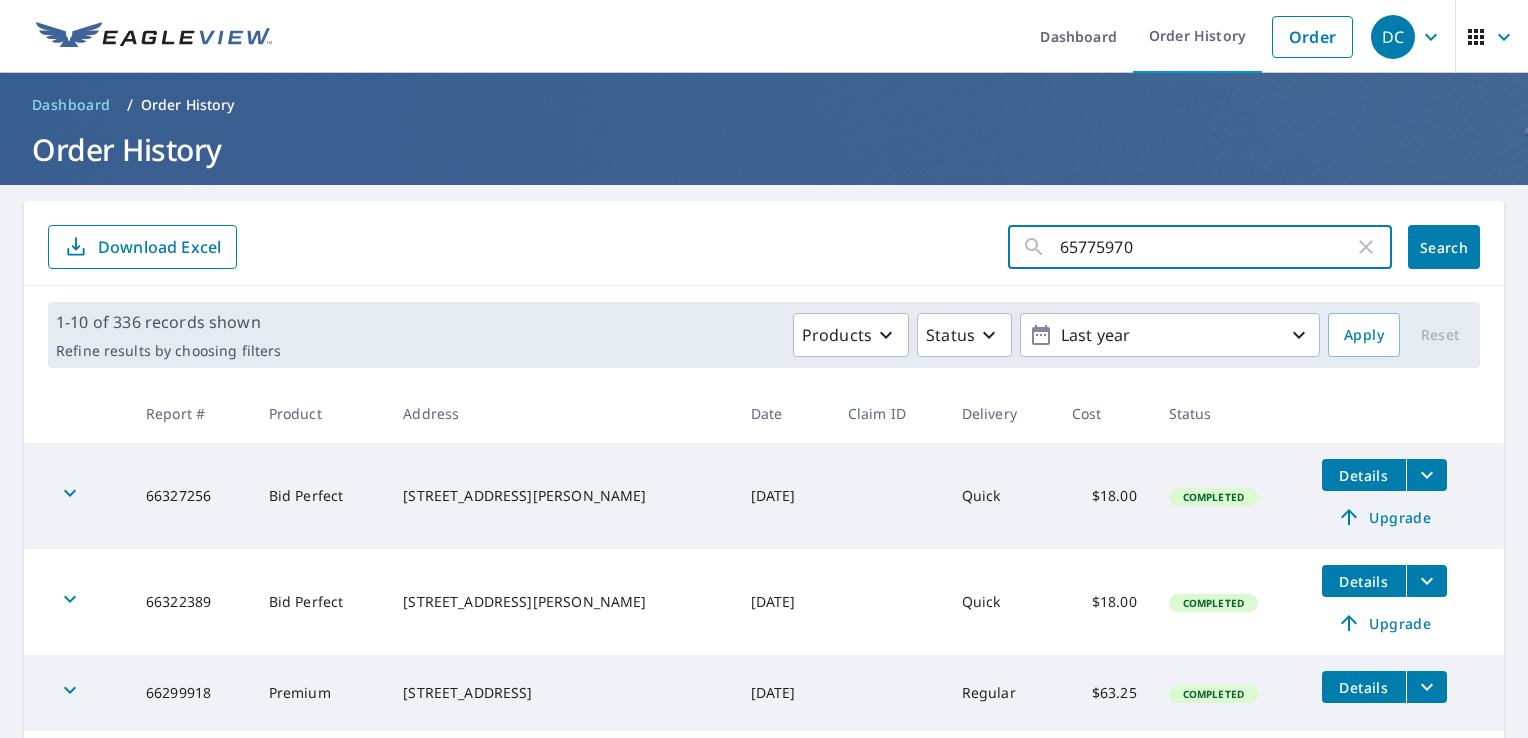 type on "657759701" 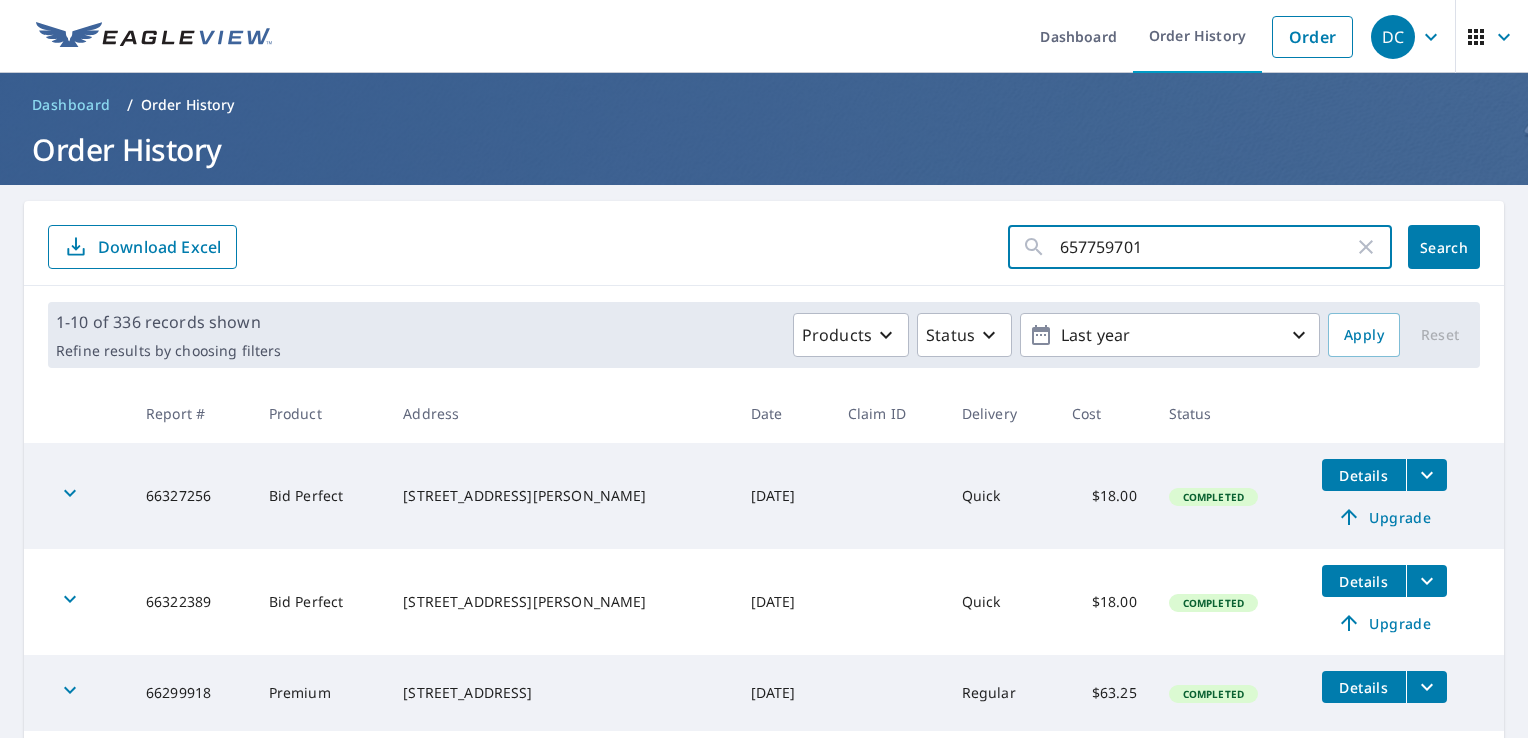 click on "Search" at bounding box center (1444, 247) 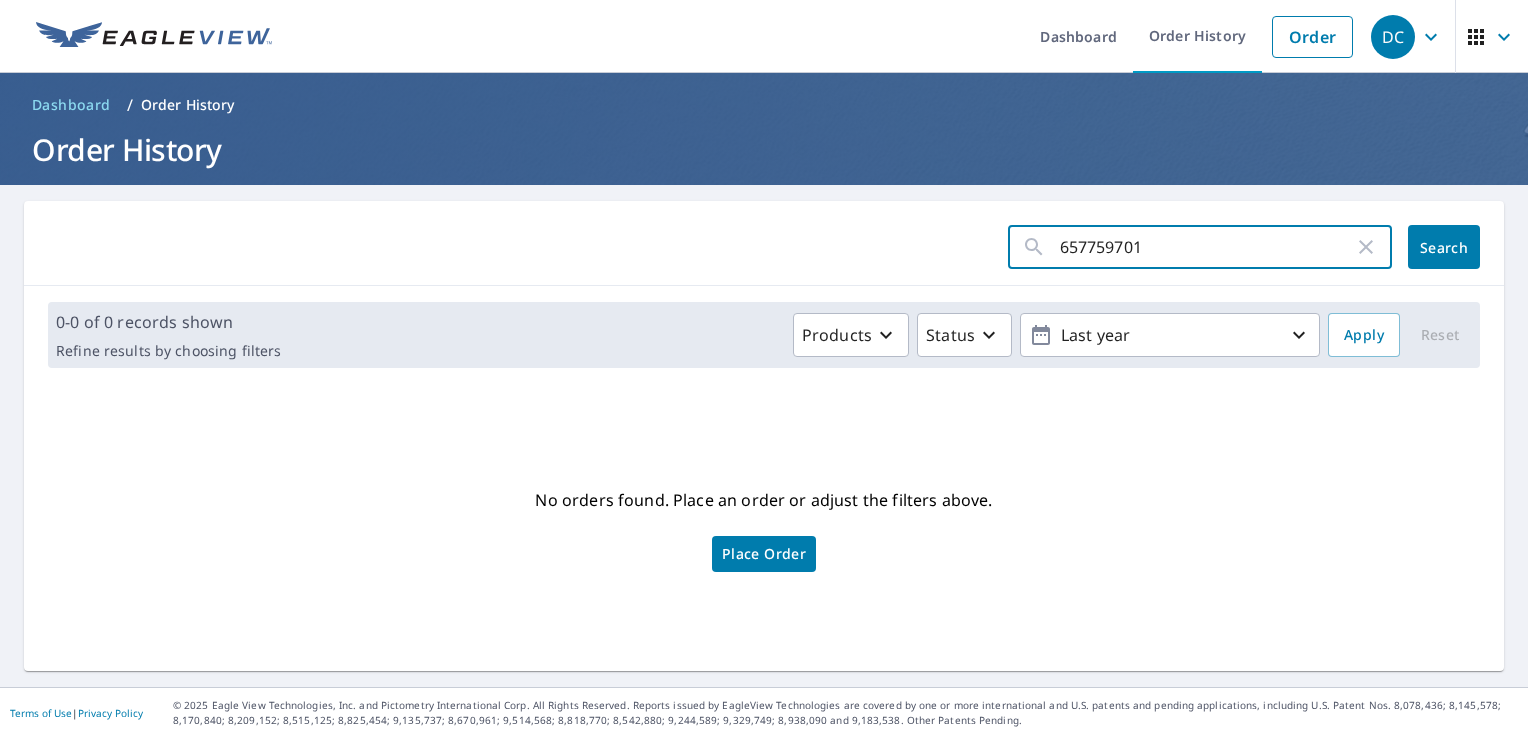 drag, startPoint x: 1150, startPoint y: 240, endPoint x: 942, endPoint y: 246, distance: 208.08652 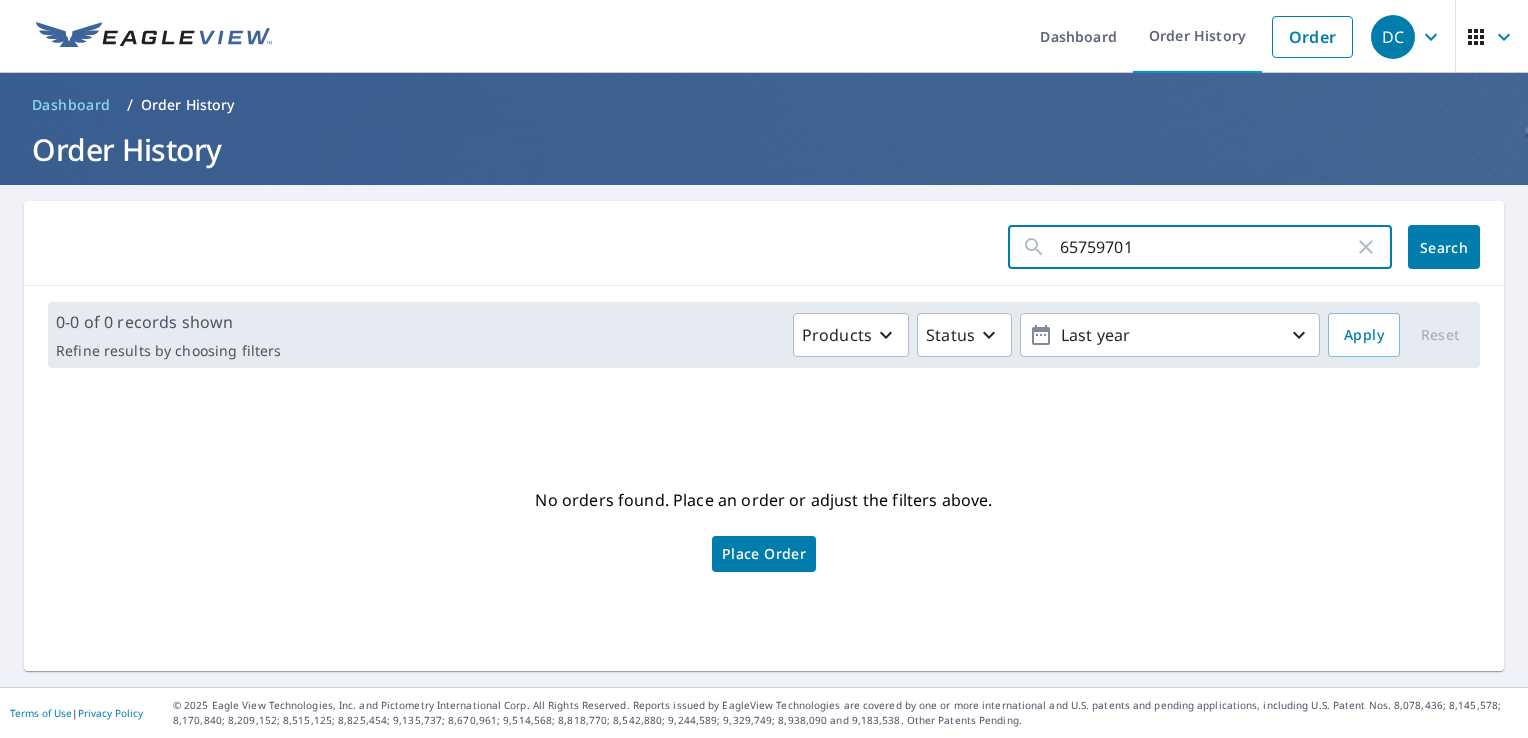 type on "65759701" 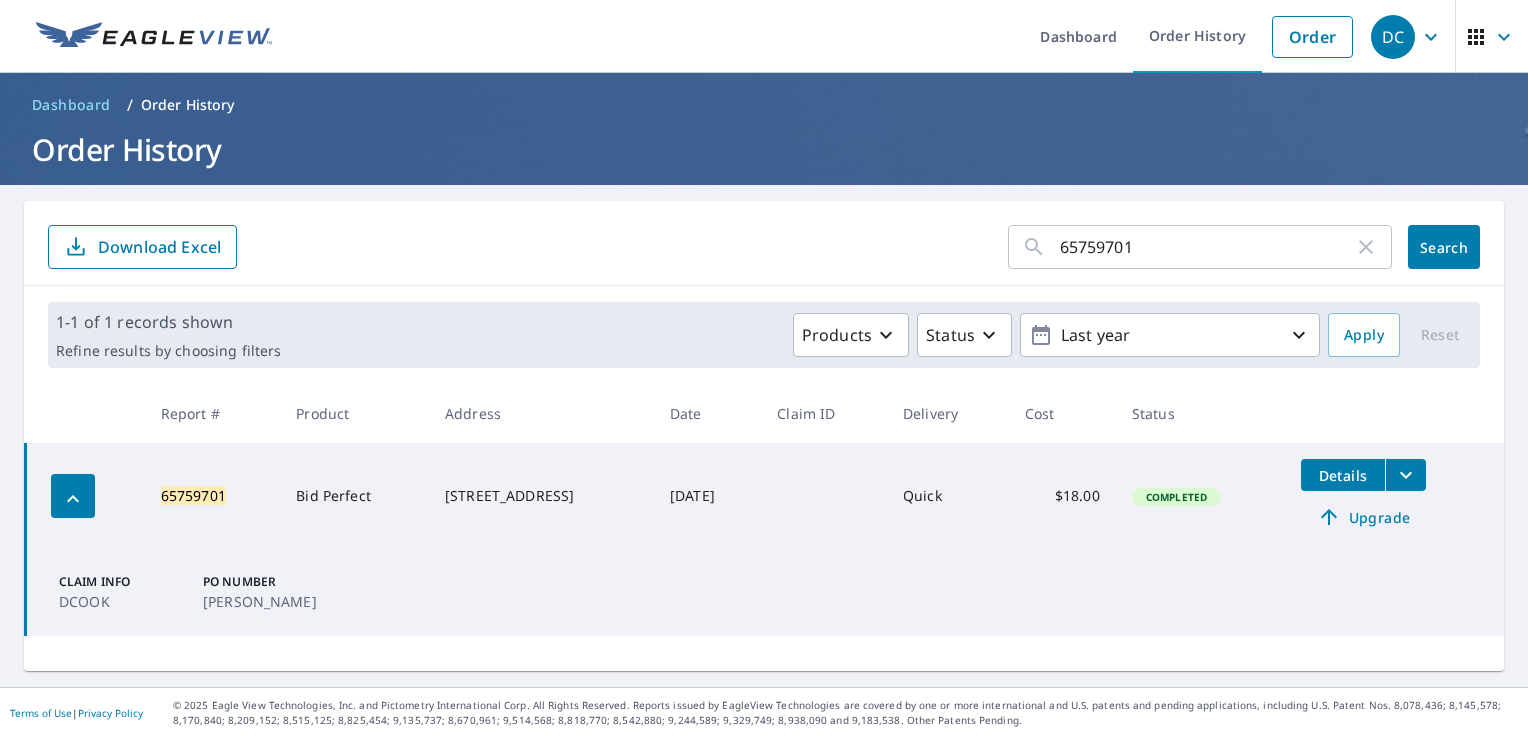 click on "Upgrade" at bounding box center [1363, 517] 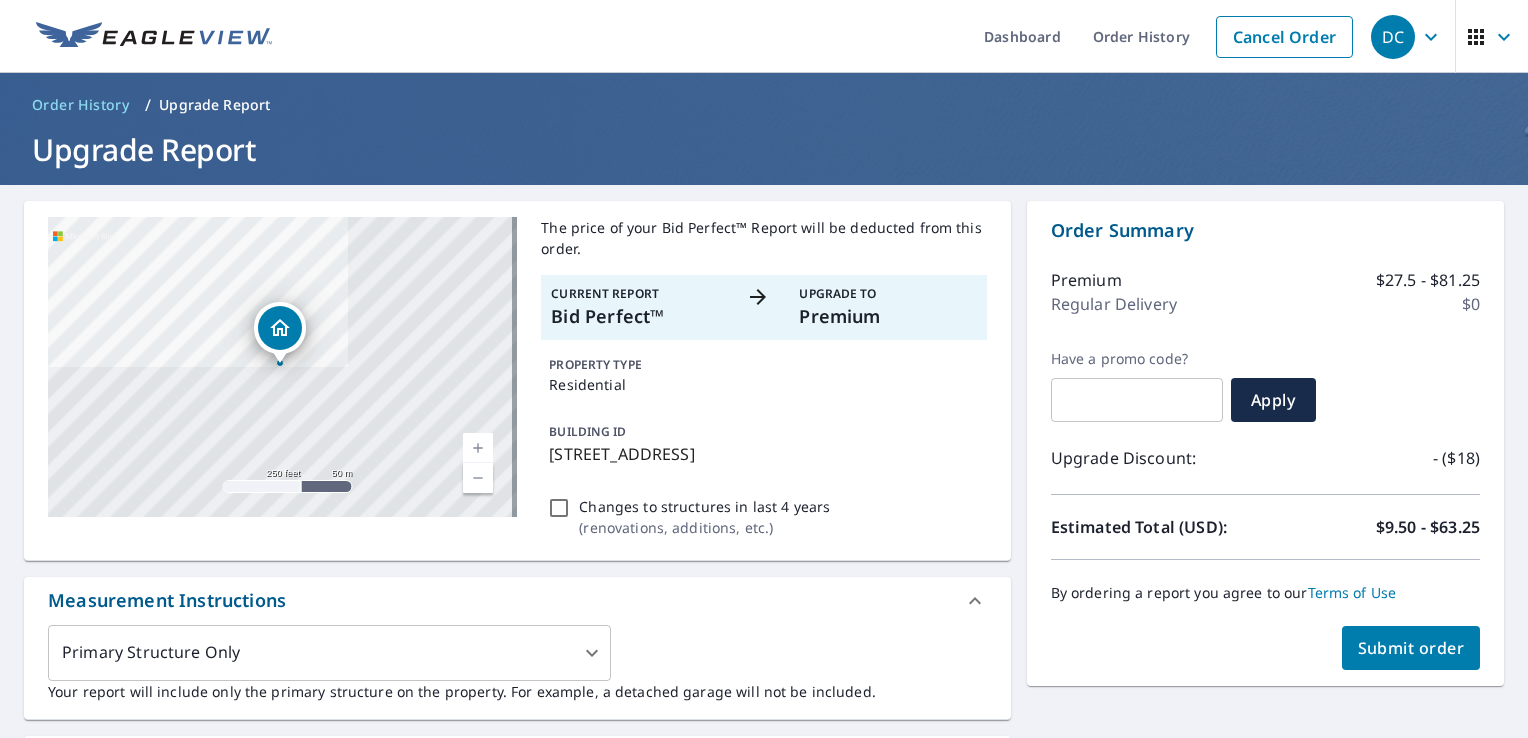 click on "Submit order" at bounding box center [1411, 648] 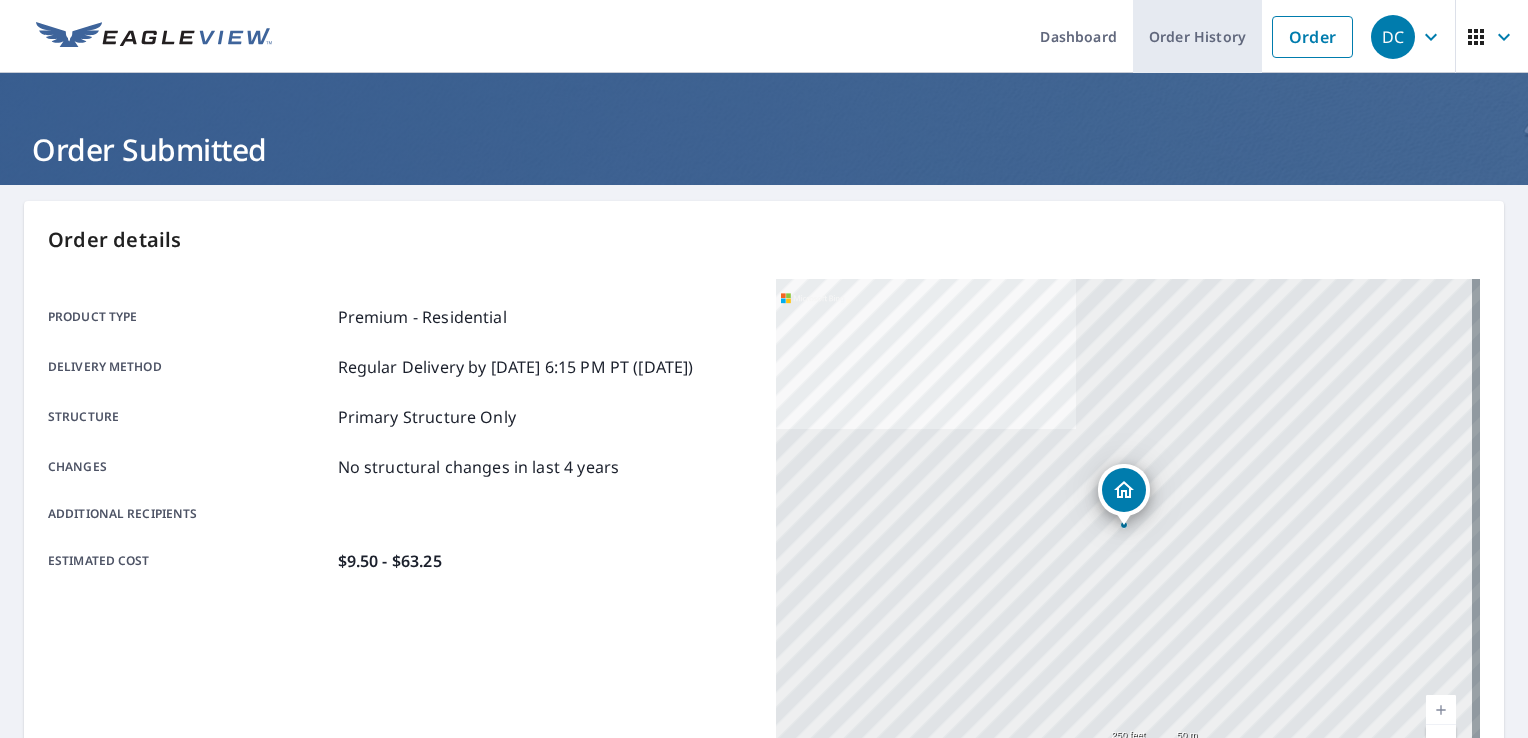 click on "Order History" at bounding box center (1197, 36) 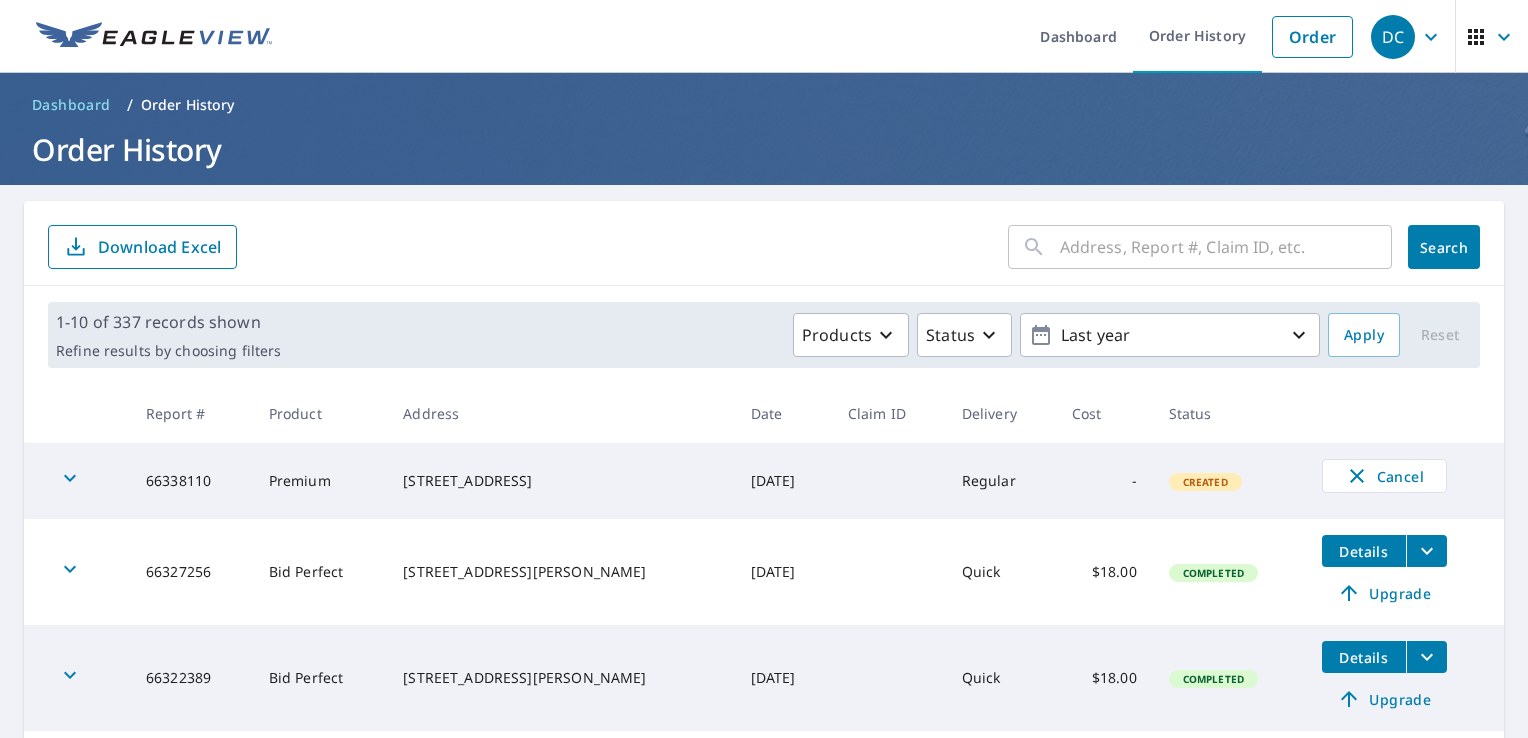 click at bounding box center [1226, 247] 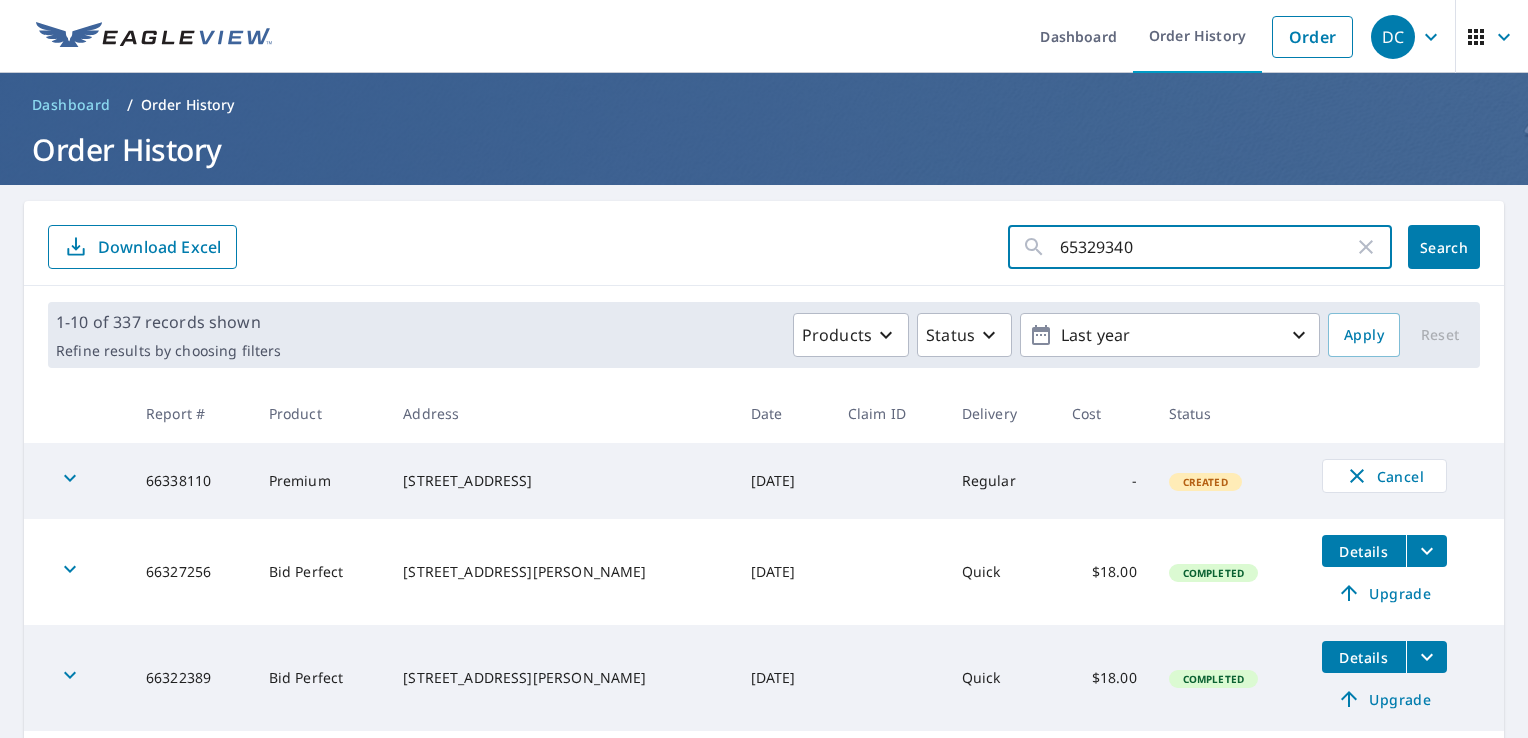 type on "65329340" 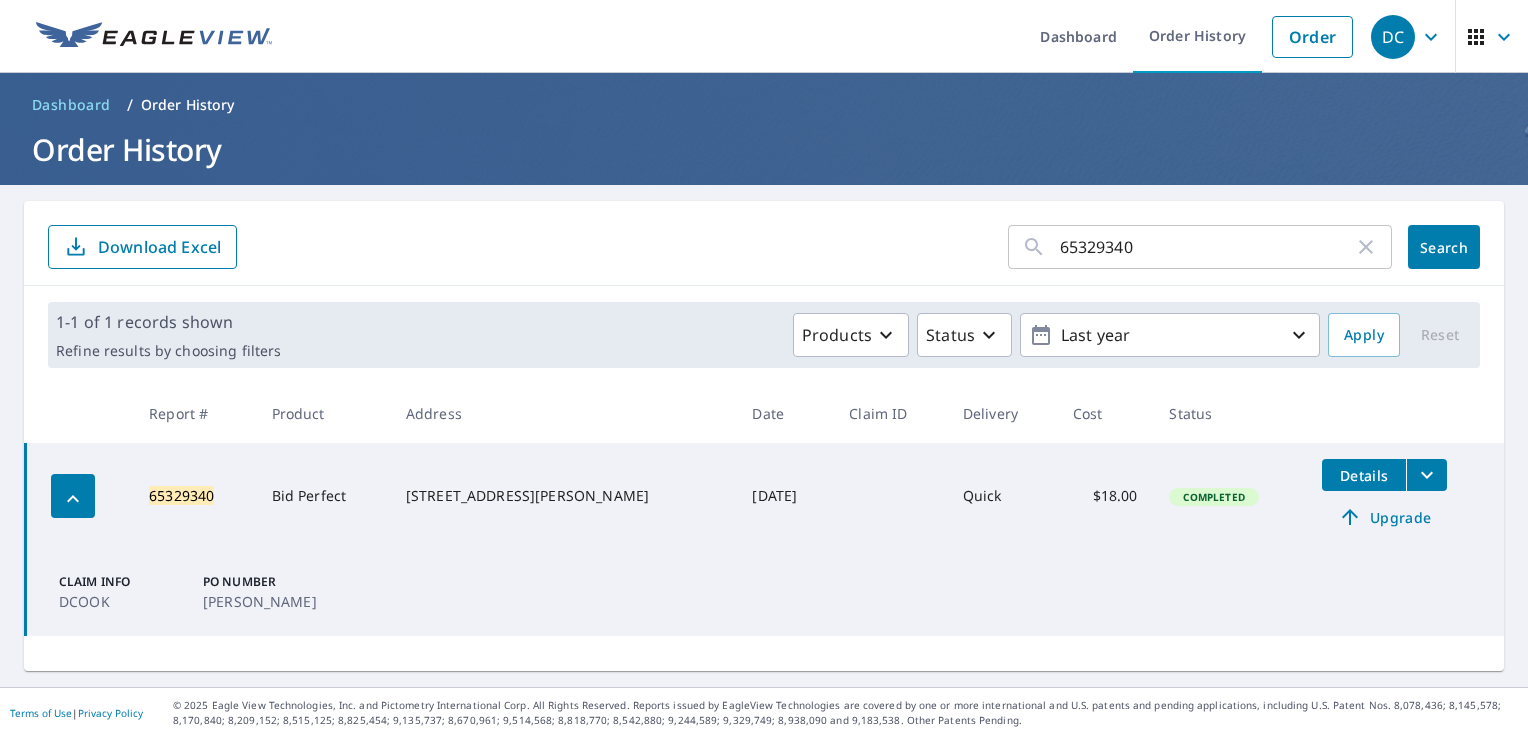click on "Upgrade" at bounding box center [1384, 517] 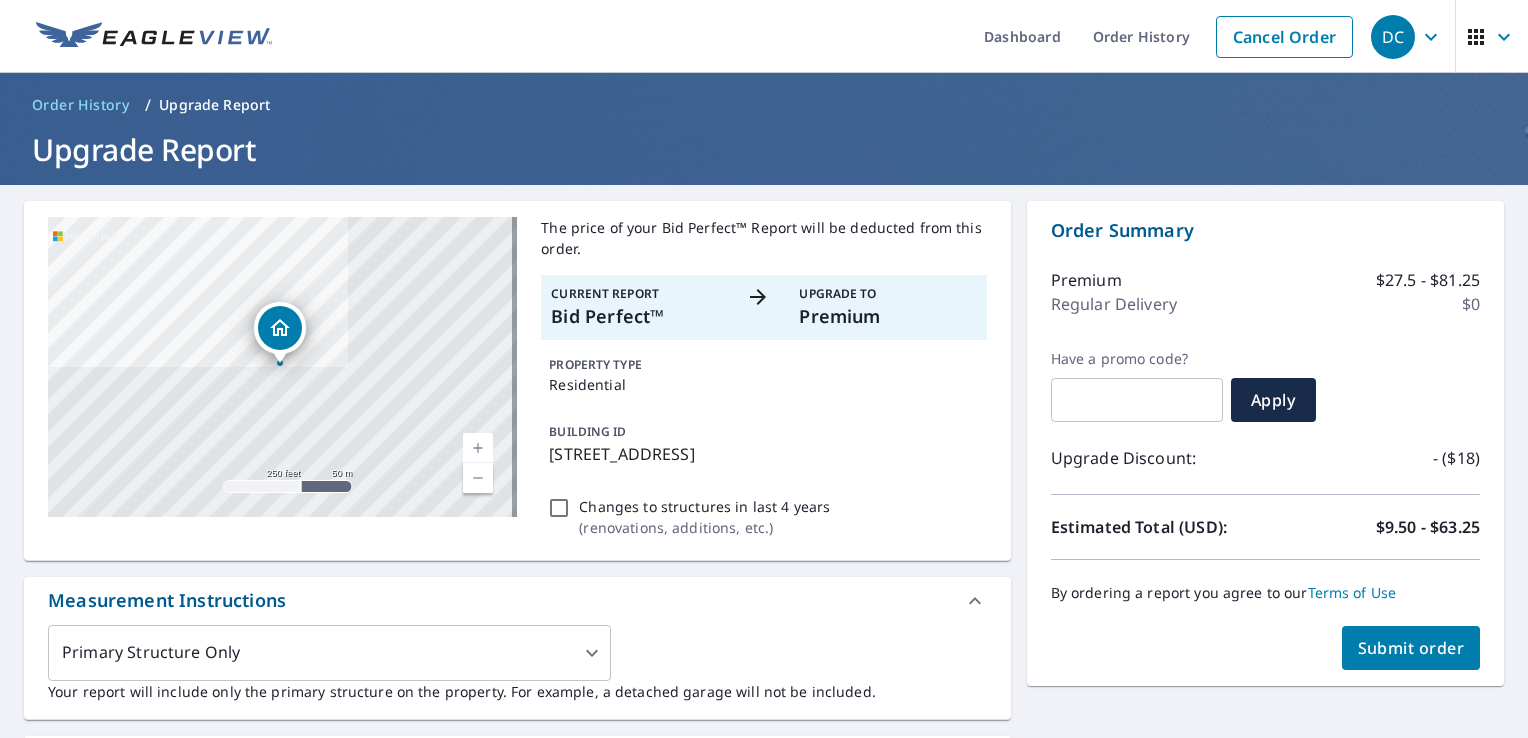 click on "Submit order" at bounding box center (1411, 648) 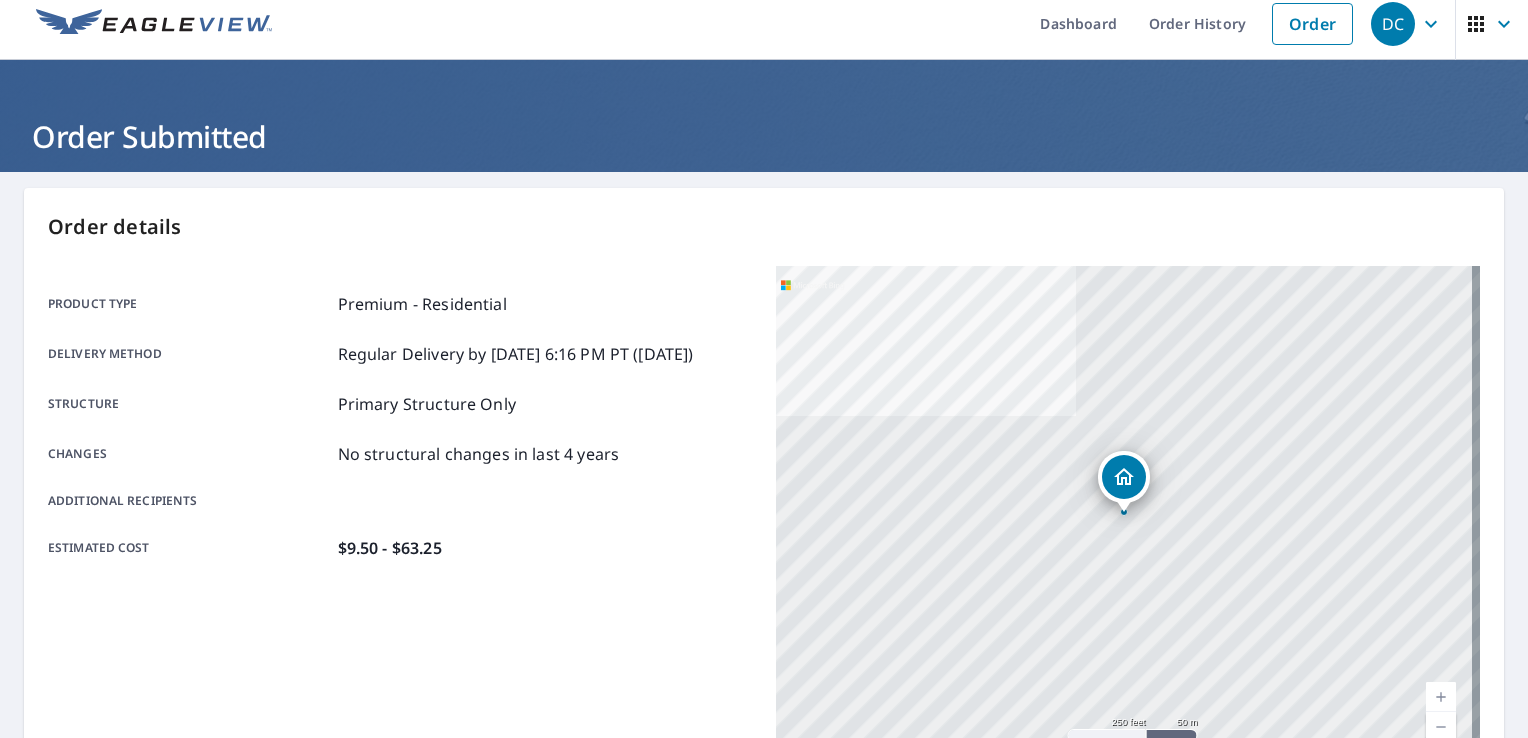 scroll, scrollTop: 0, scrollLeft: 0, axis: both 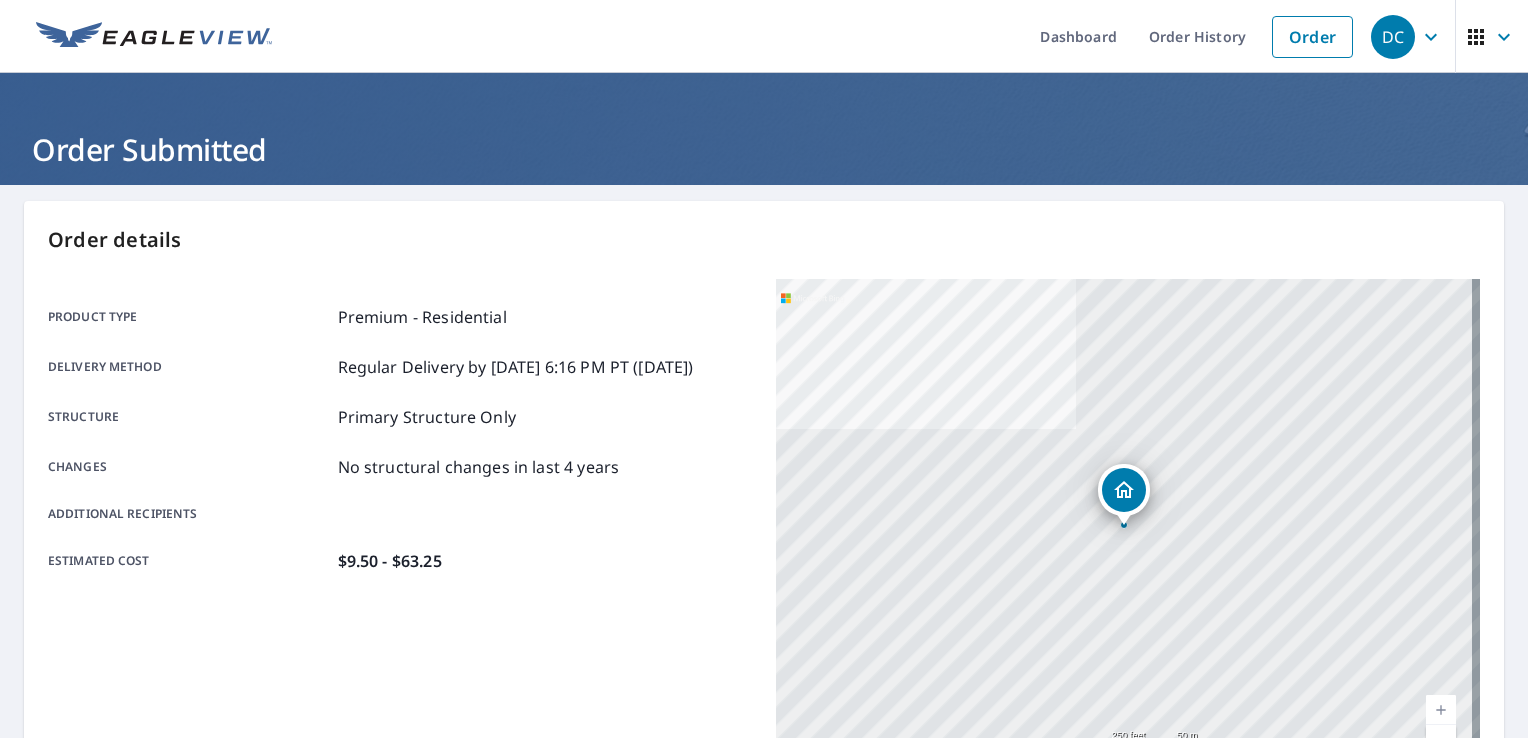 click 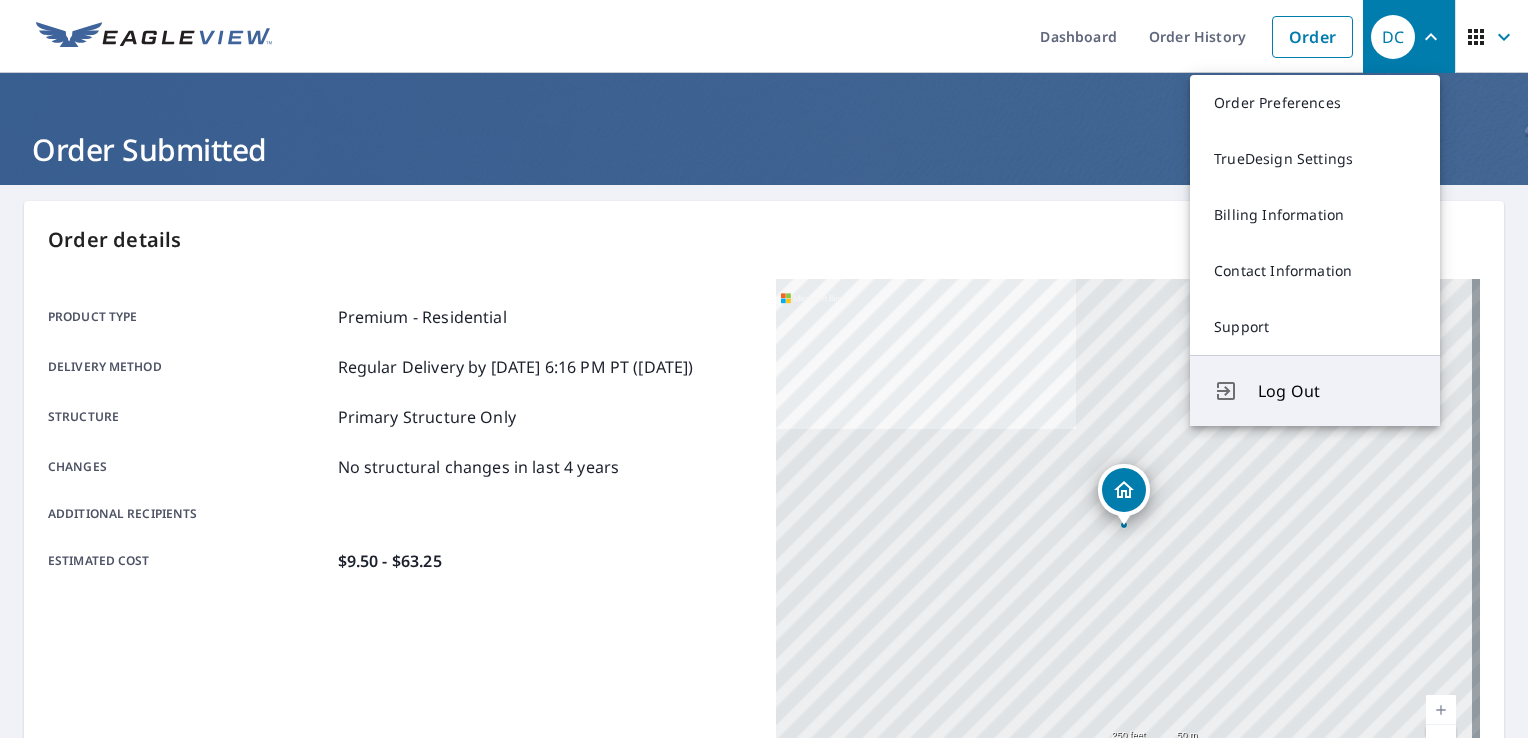 click on "Log Out" at bounding box center [1337, 391] 